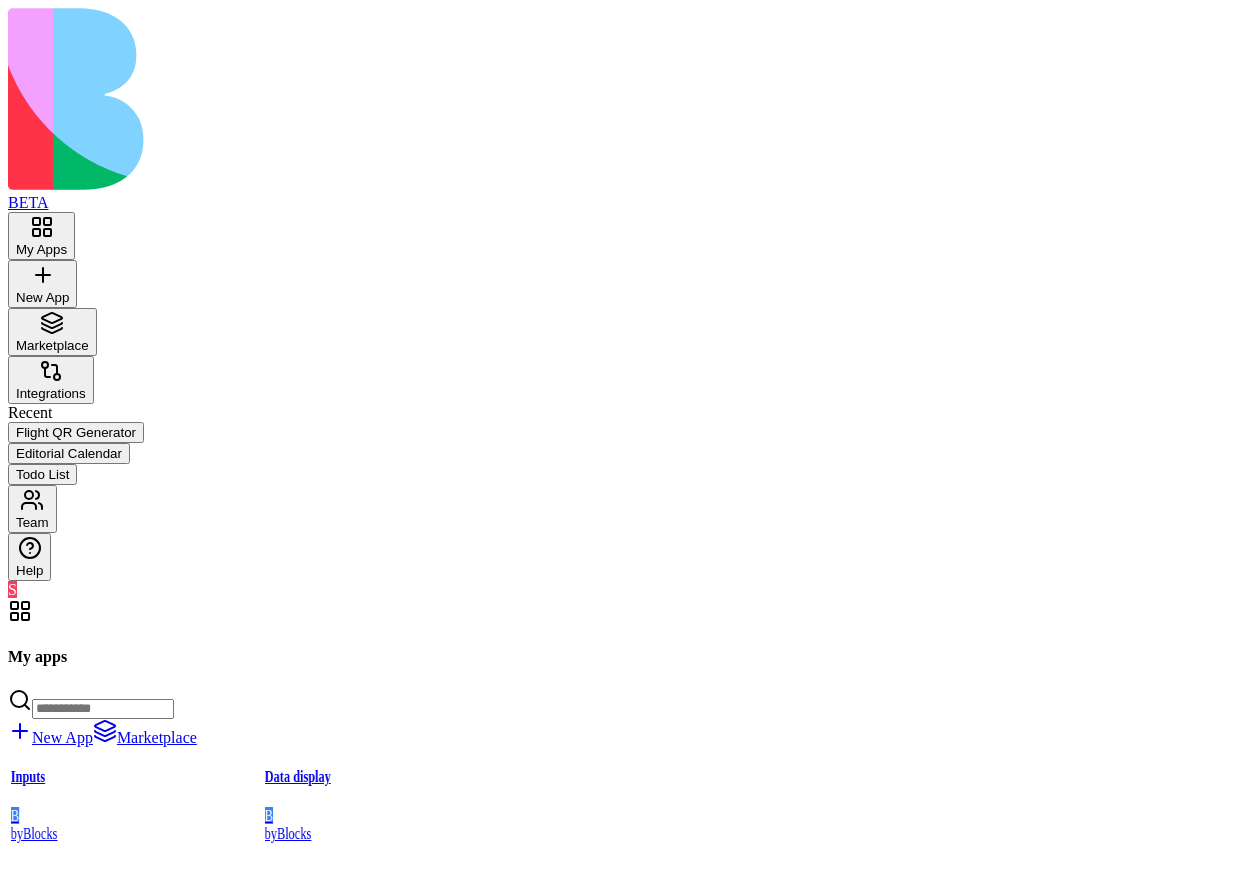 scroll, scrollTop: 0, scrollLeft: 0, axis: both 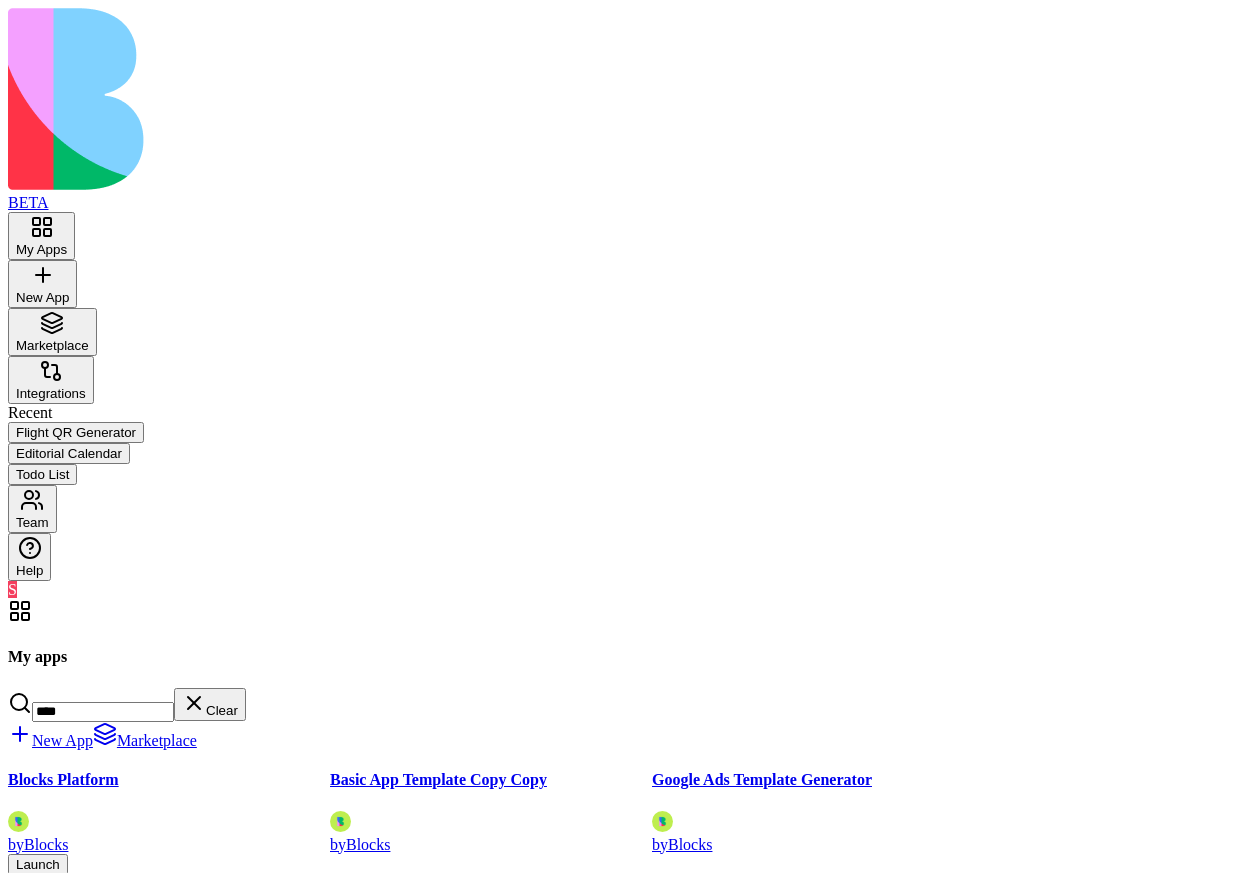 type on "****" 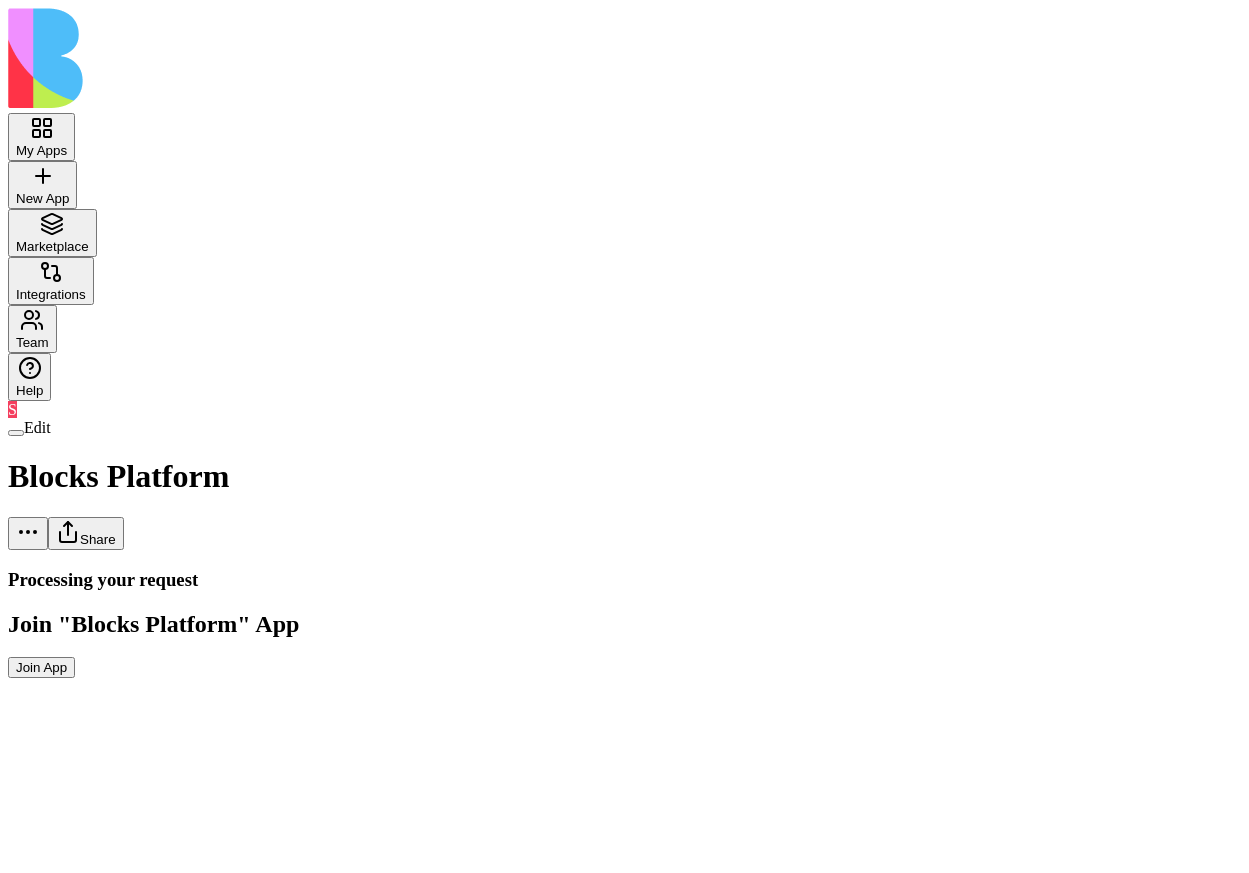 click on "Join App" at bounding box center (41, 667) 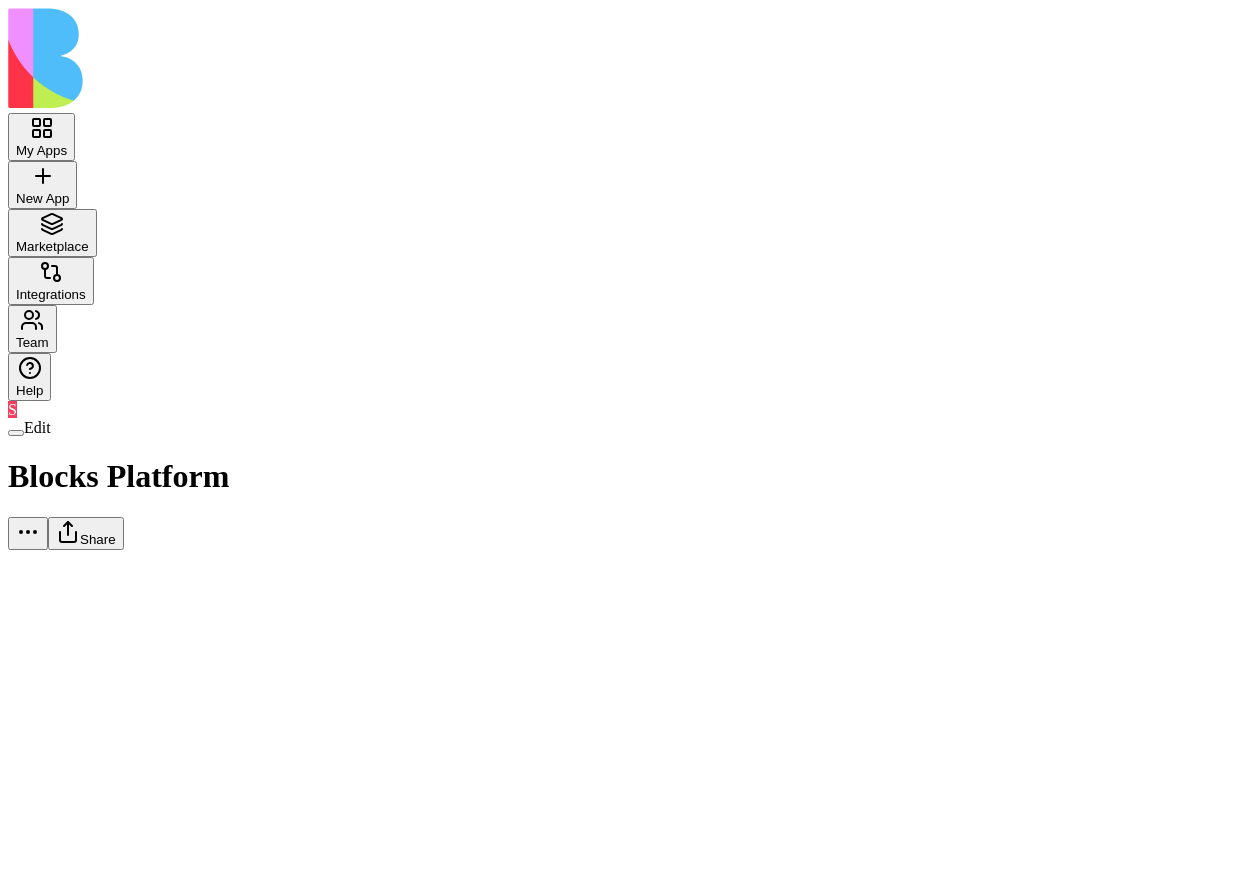 click on "My Apps New App
To pick up a draggable item, press the space bar.
While dragging, use the arrow keys to move the item.
Press space again to drop the item in its new position, or press escape to cancel.
Marketplace Integrations Team Help S Edit Blocks Platform Share Processing your request . . ." at bounding box center (624, 923) 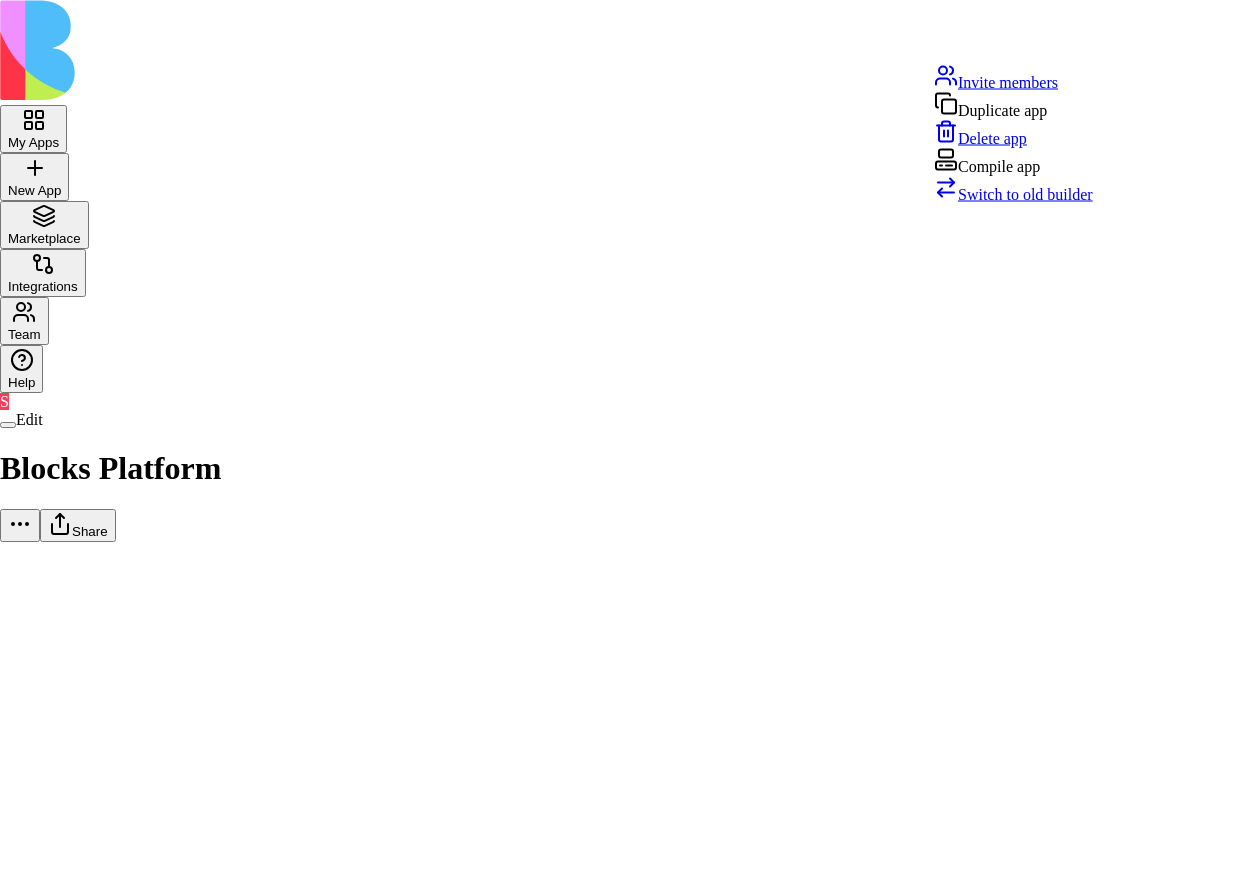 click on "Switch to old builder" at bounding box center [1025, 194] 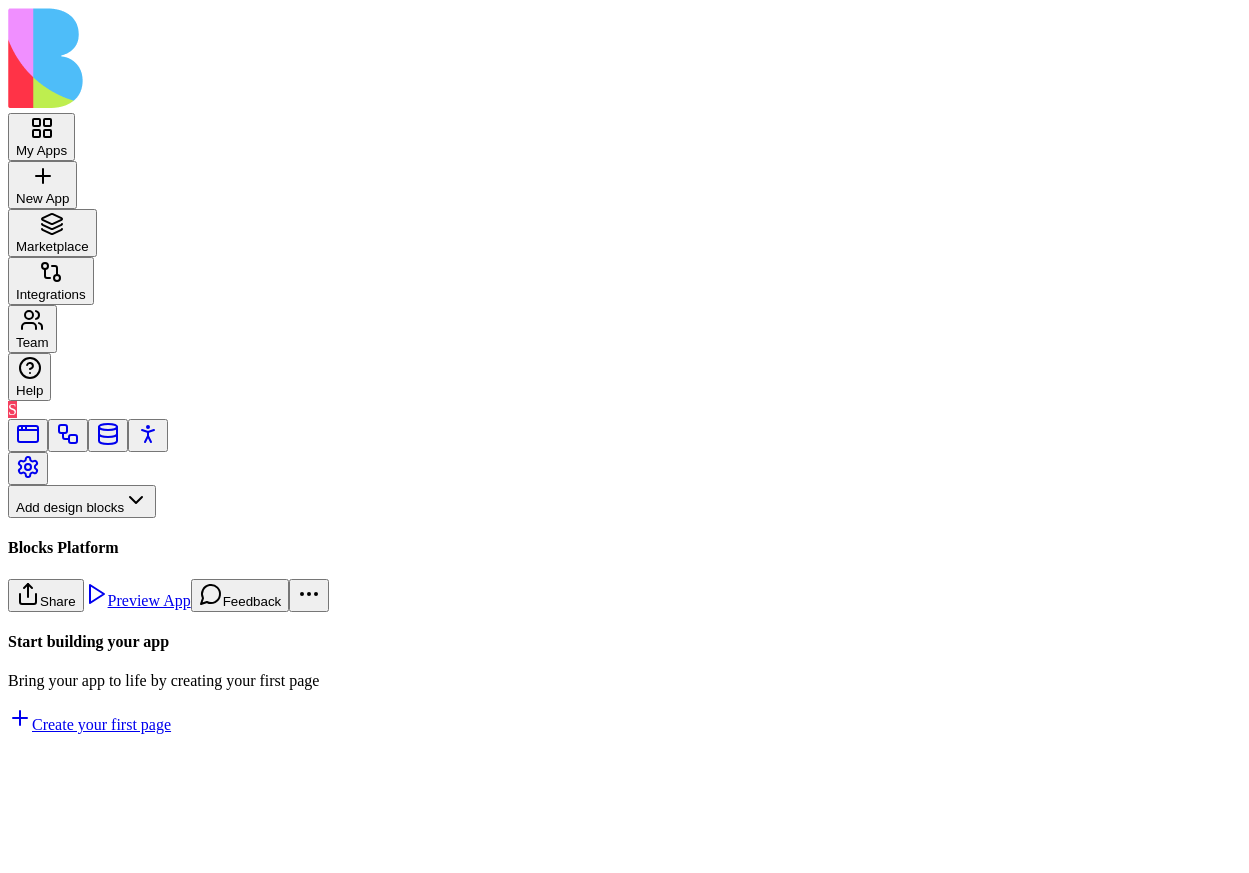 scroll, scrollTop: 0, scrollLeft: 0, axis: both 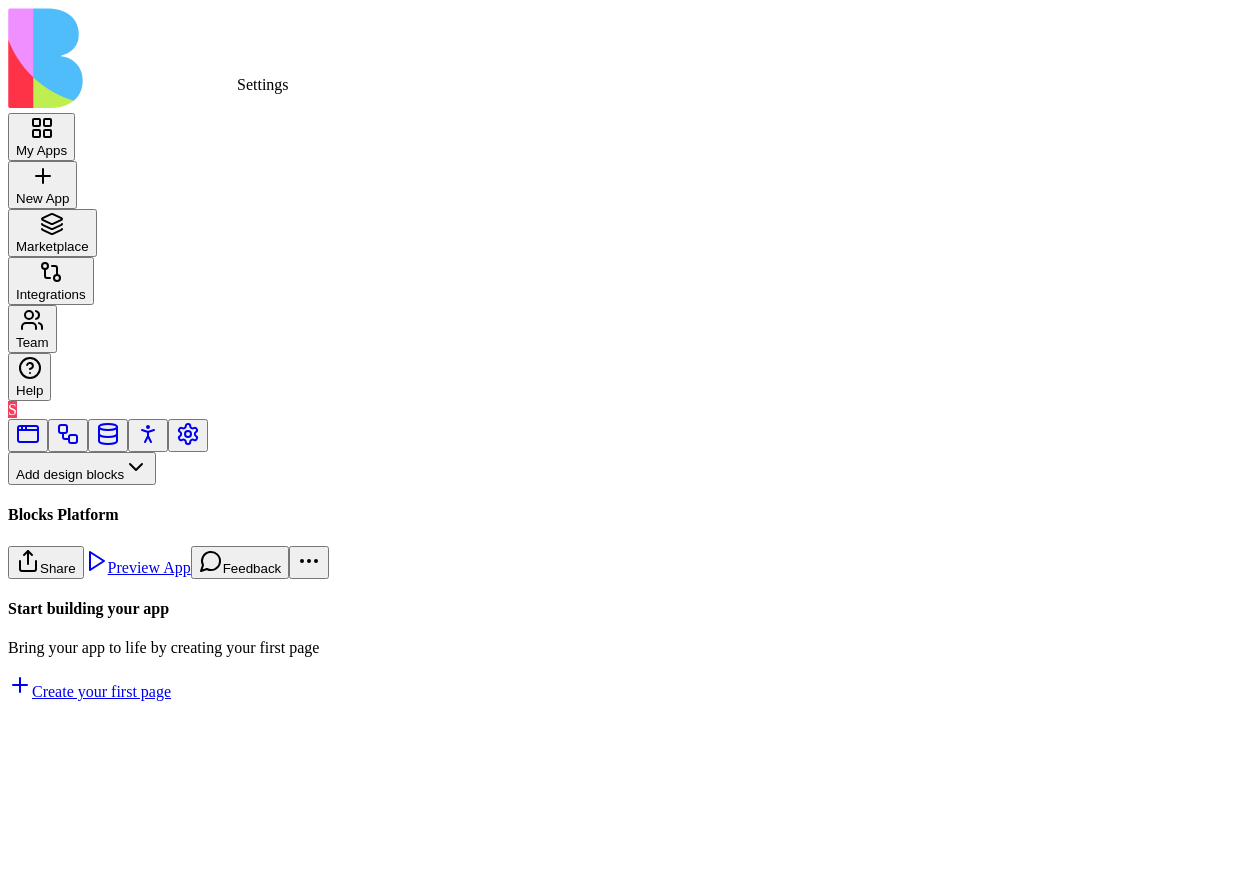click at bounding box center [188, 441] 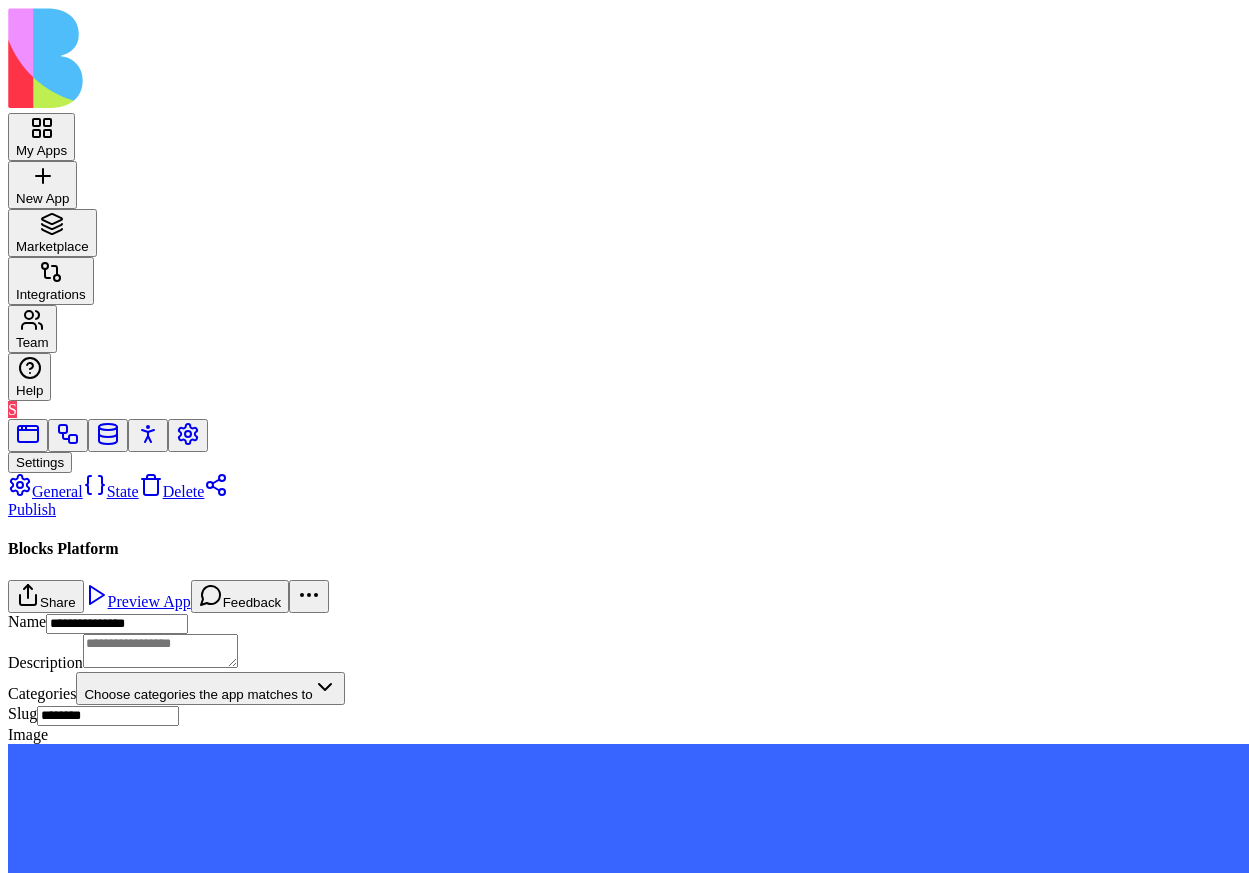 click on "Publish" at bounding box center [118, 500] 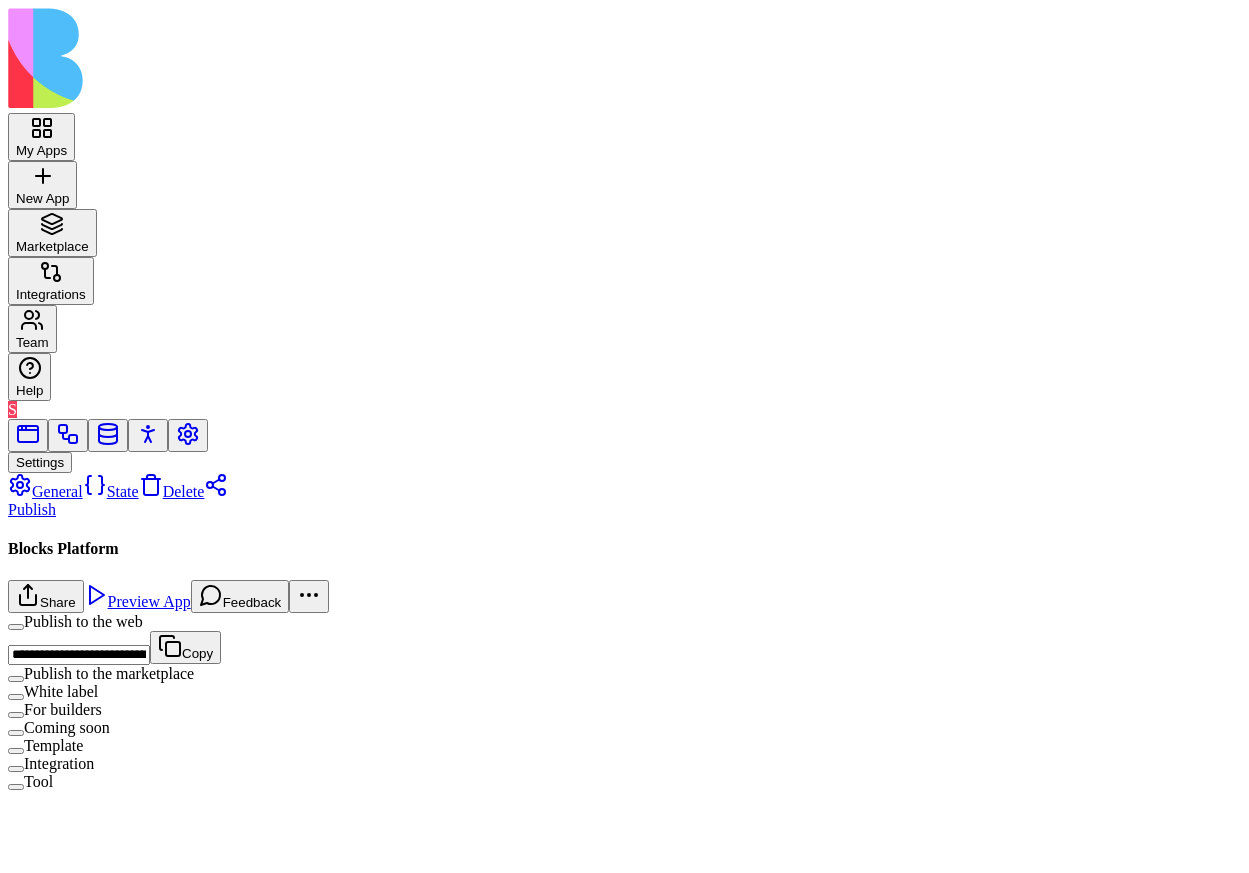 click on "Publish to the marketplace" at bounding box center [16, 679] 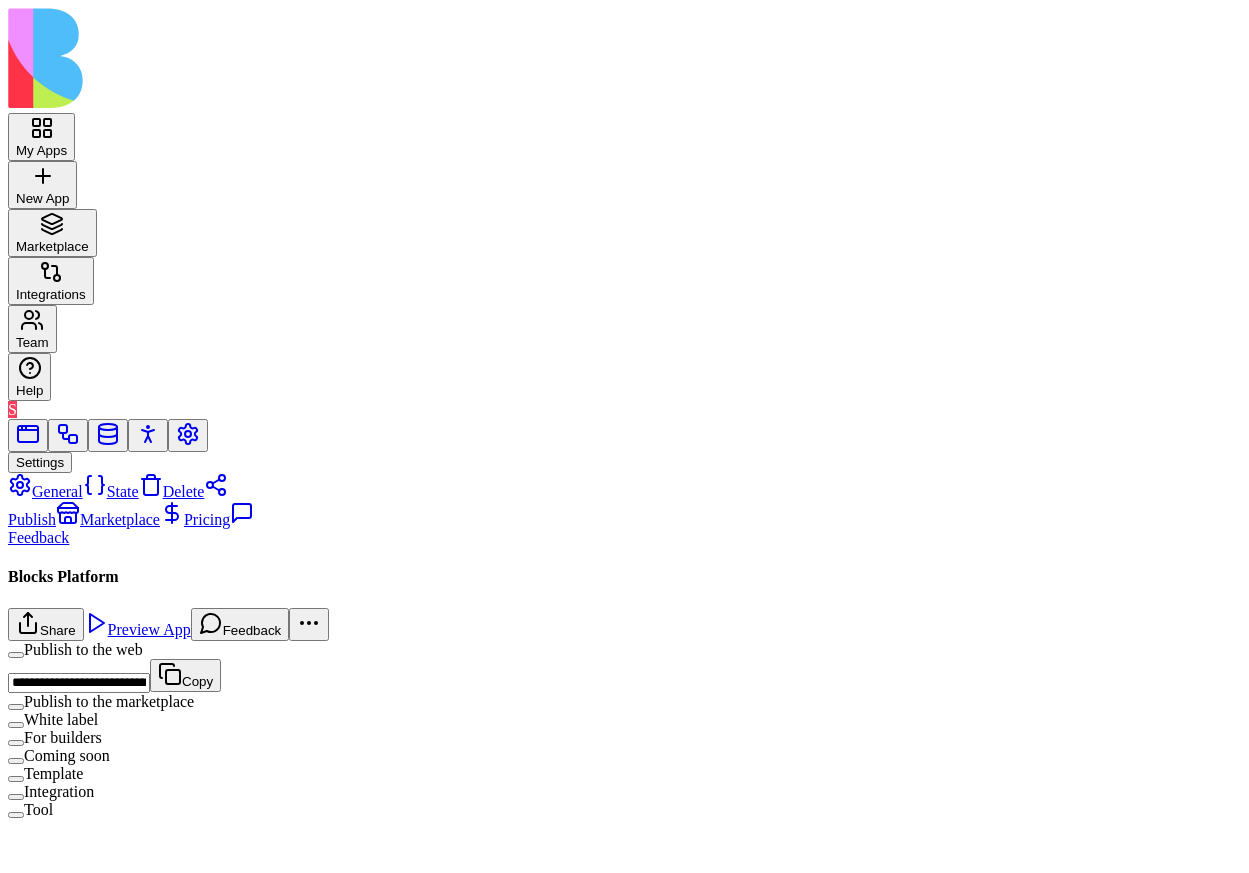 click on "Pricing" at bounding box center [195, 519] 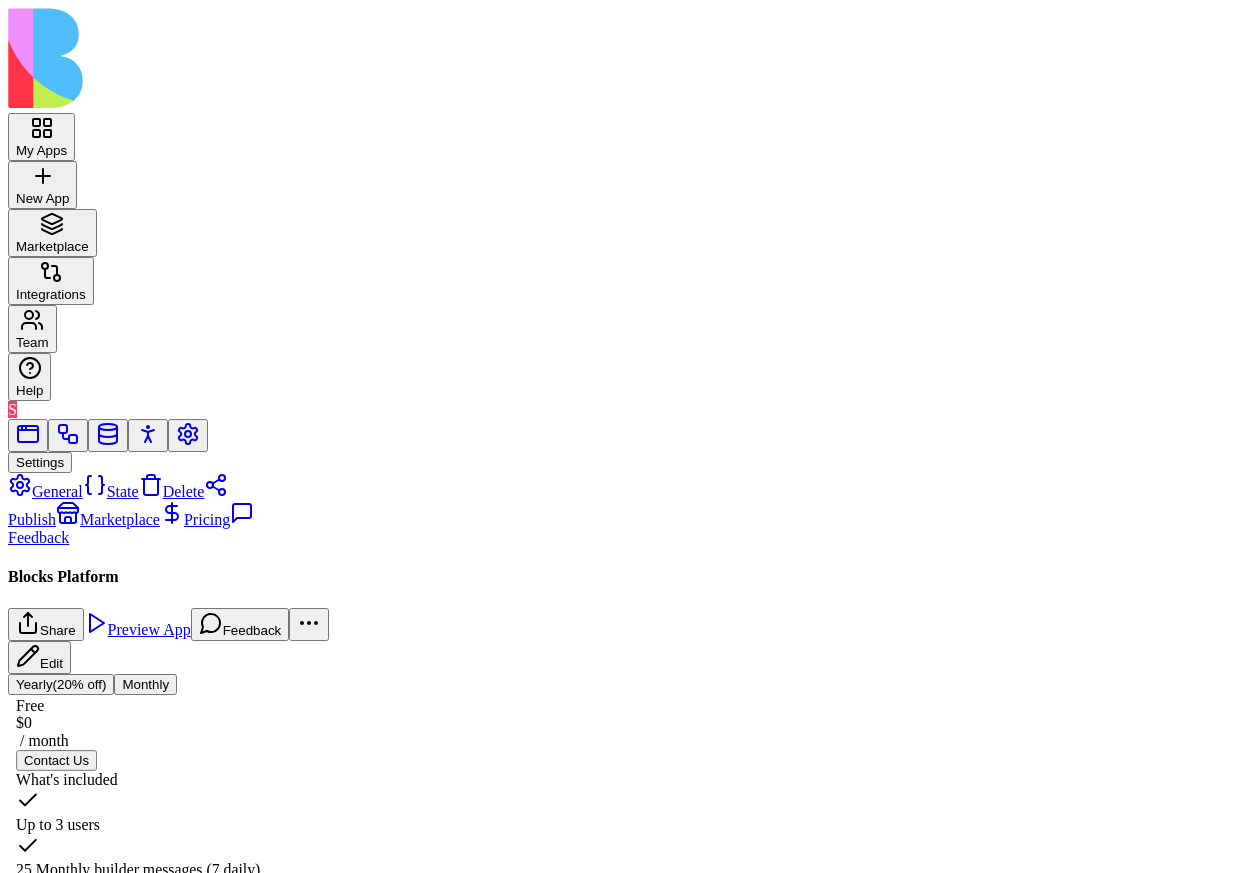 scroll, scrollTop: 93, scrollLeft: 0, axis: vertical 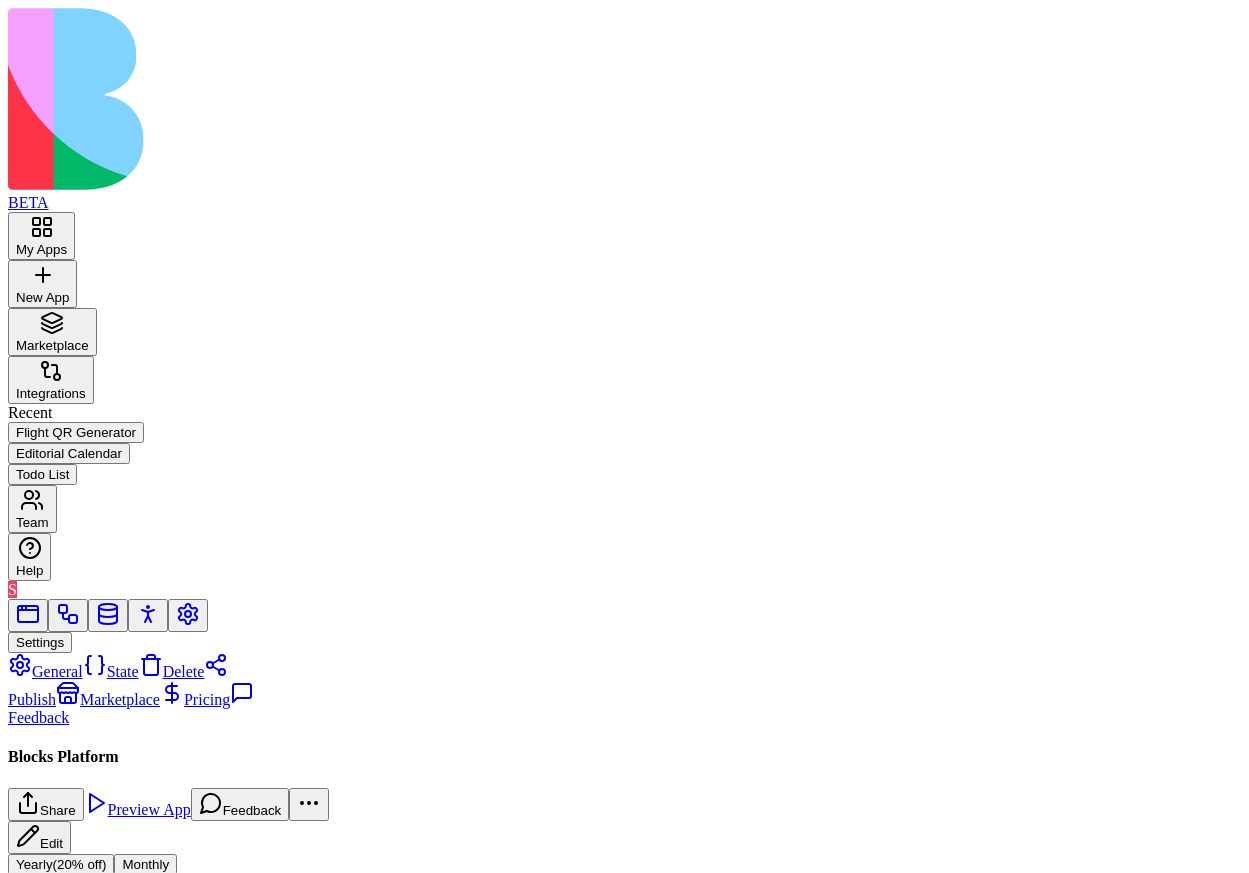 click on "Marketplace" at bounding box center [52, 345] 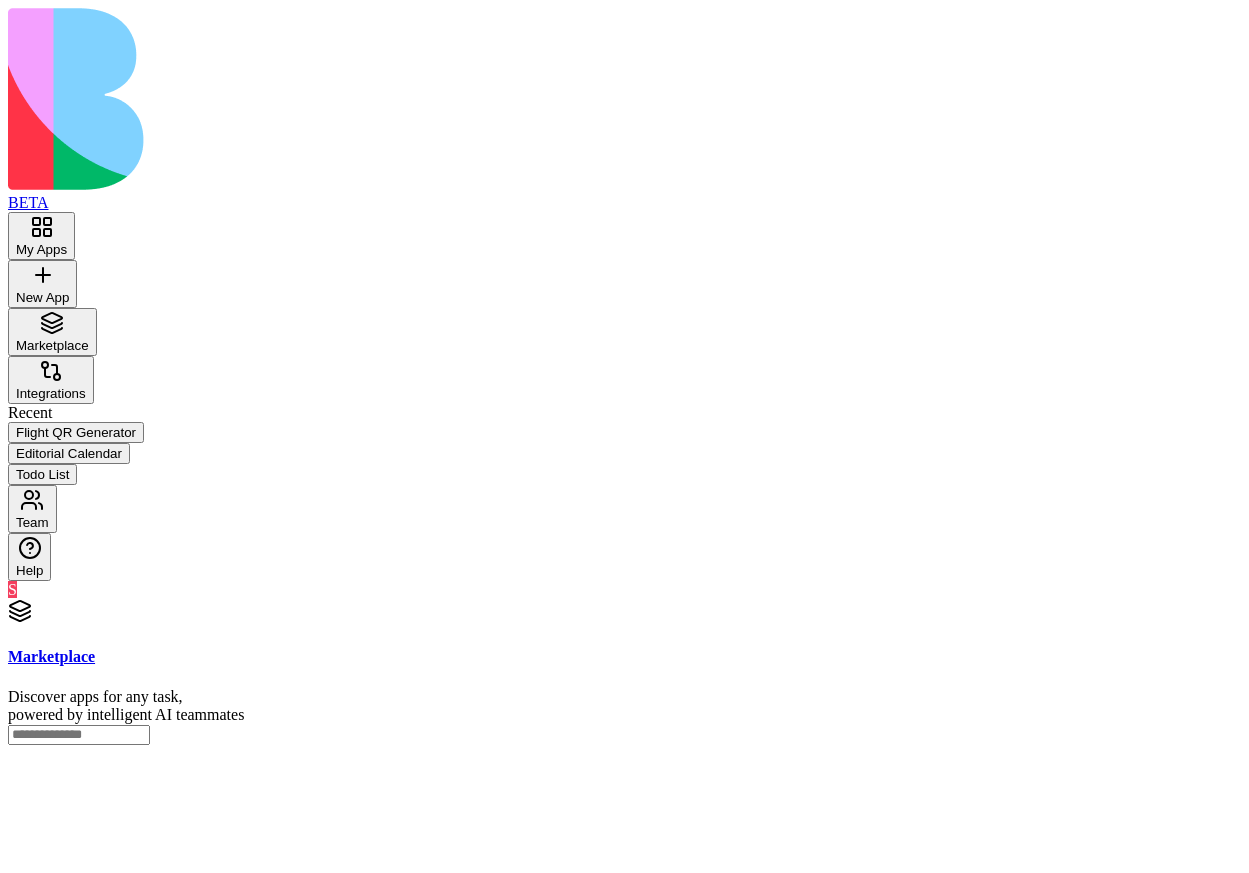 scroll, scrollTop: 4, scrollLeft: 0, axis: vertical 